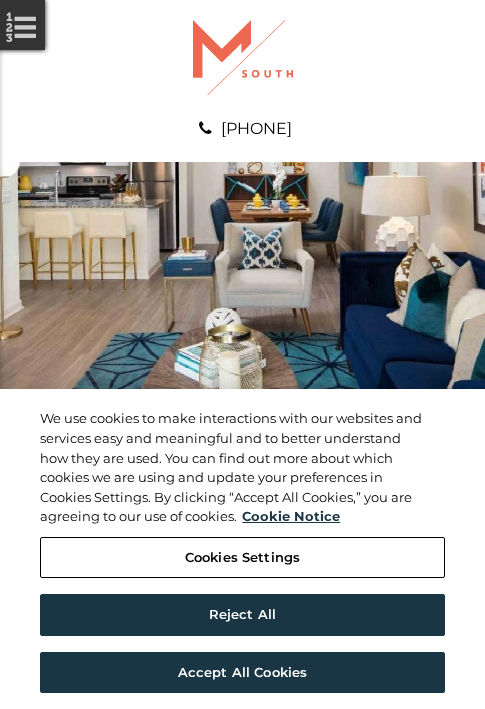 scroll, scrollTop: 0, scrollLeft: 0, axis: both 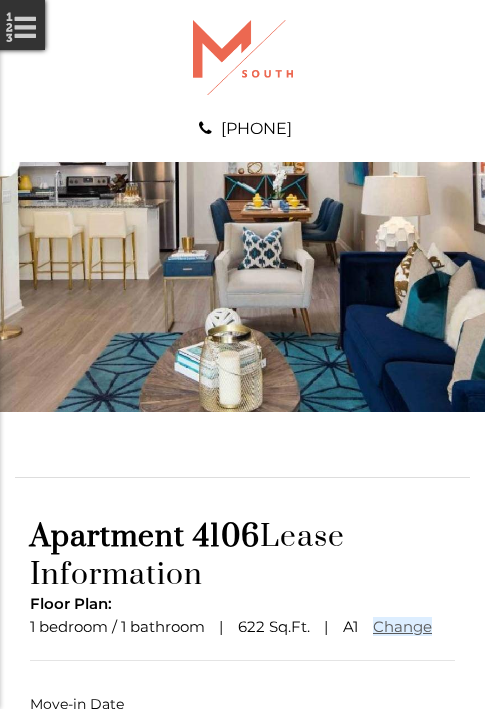 click at bounding box center (243, 791) 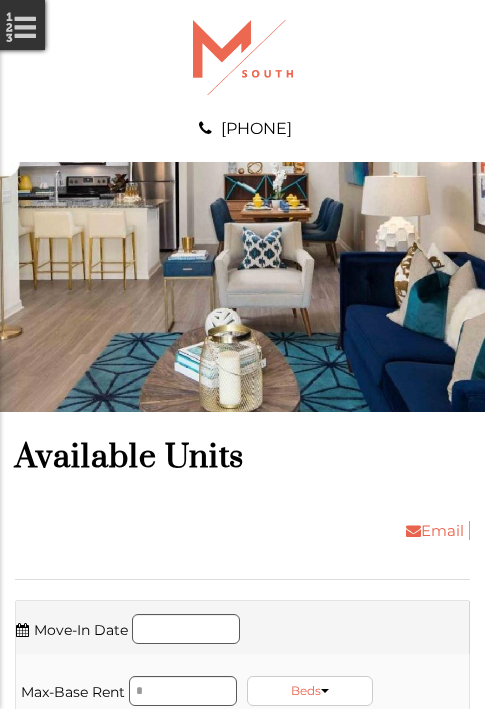scroll, scrollTop: 0, scrollLeft: 0, axis: both 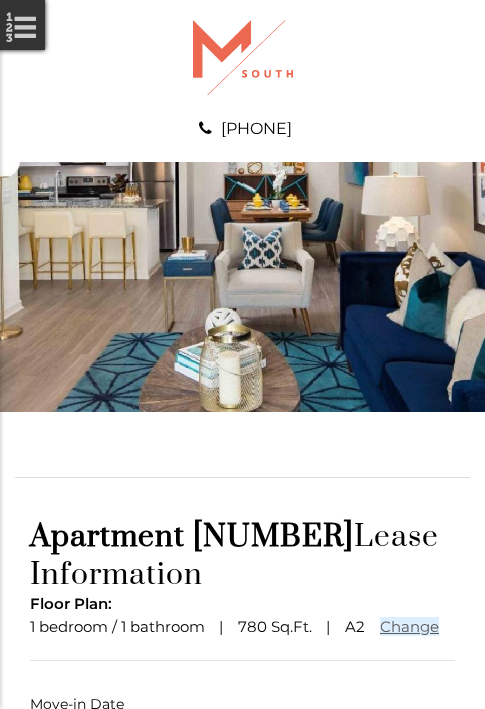 click at bounding box center [243, 791] 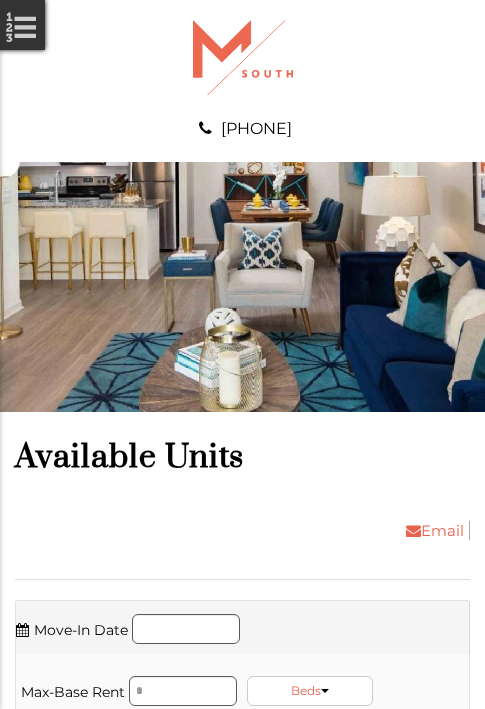 scroll, scrollTop: 0, scrollLeft: 0, axis: both 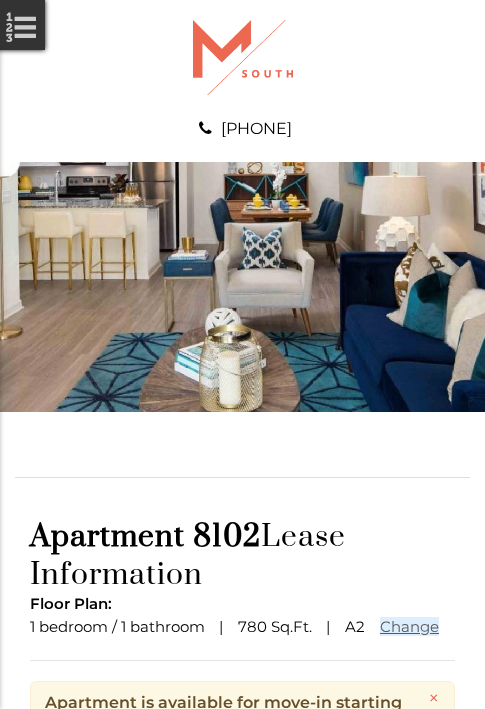 click at bounding box center [243, 886] 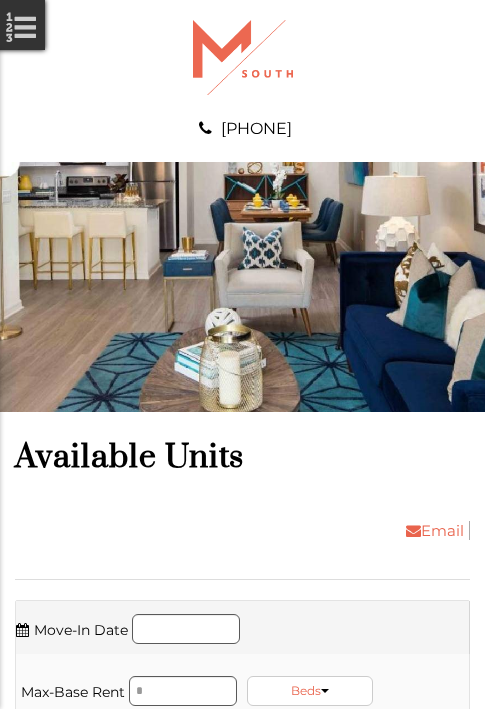 scroll, scrollTop: 0, scrollLeft: 0, axis: both 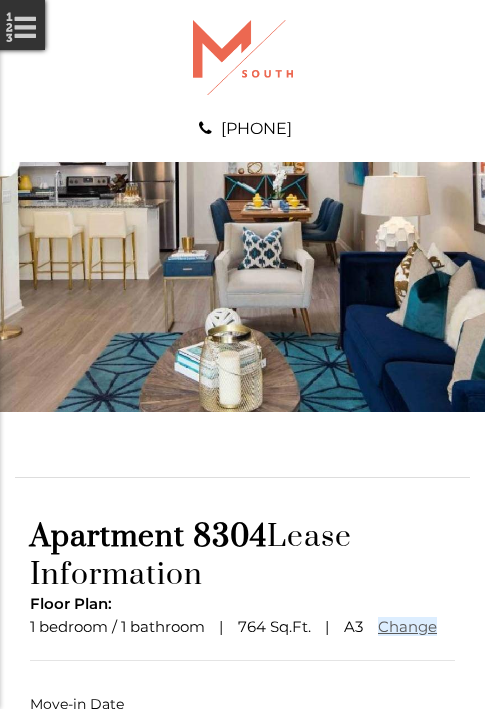 click at bounding box center (243, 791) 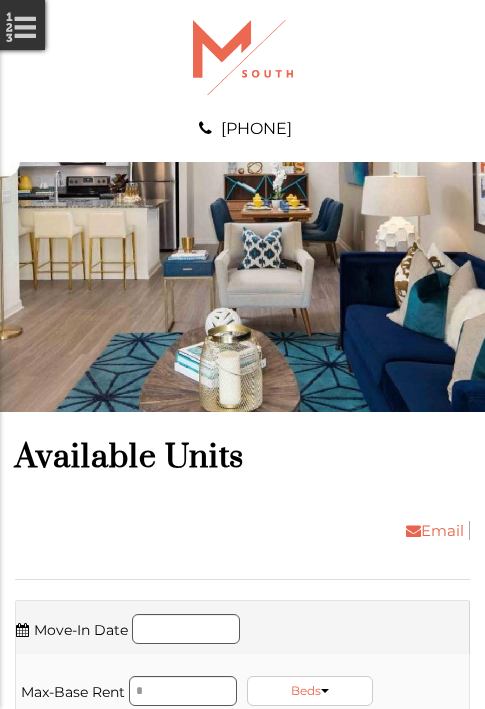 scroll, scrollTop: 0, scrollLeft: 0, axis: both 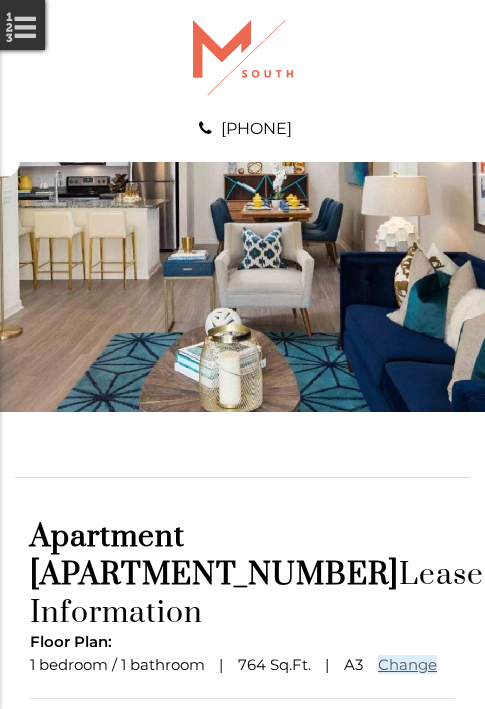 click at bounding box center (243, 829) 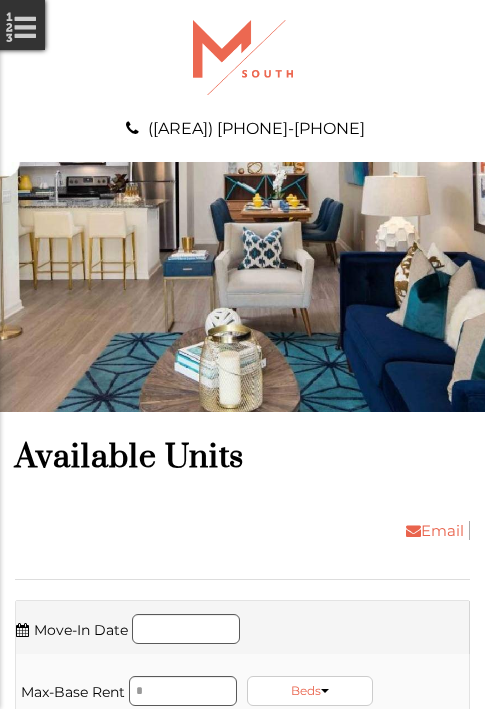 scroll, scrollTop: 0, scrollLeft: 0, axis: both 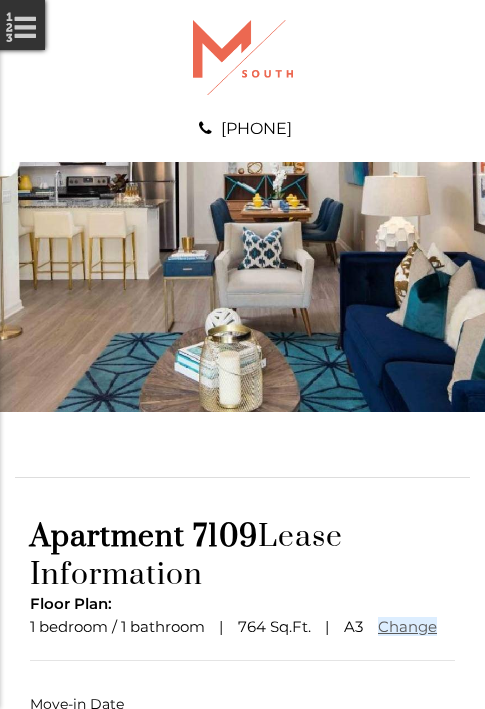 click at bounding box center [243, 791] 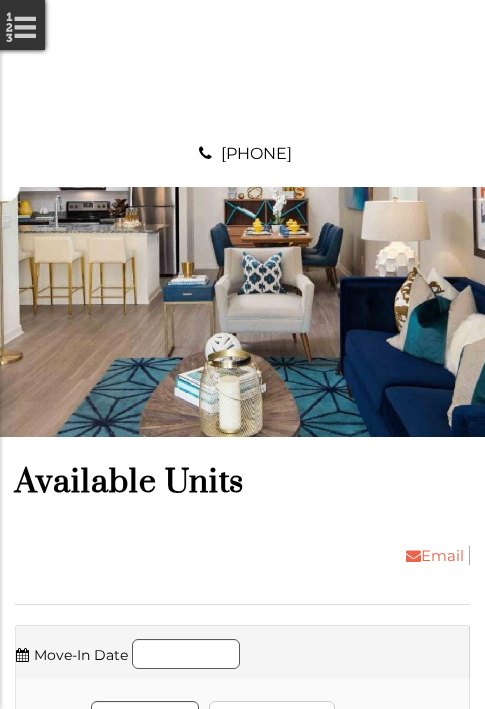 scroll, scrollTop: 0, scrollLeft: 0, axis: both 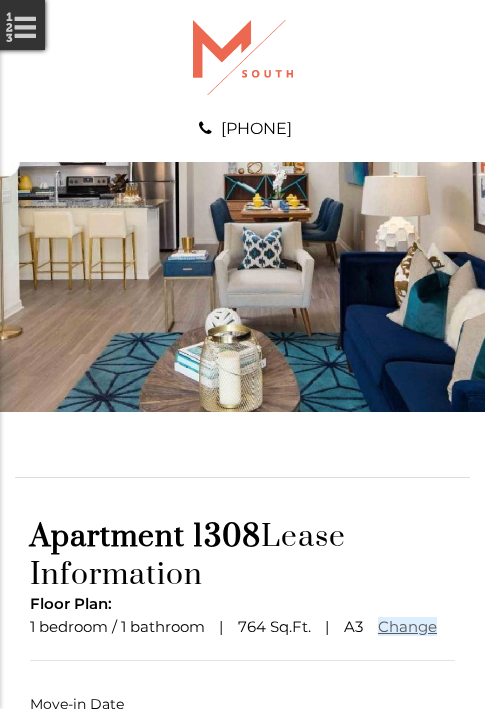 click at bounding box center [243, 791] 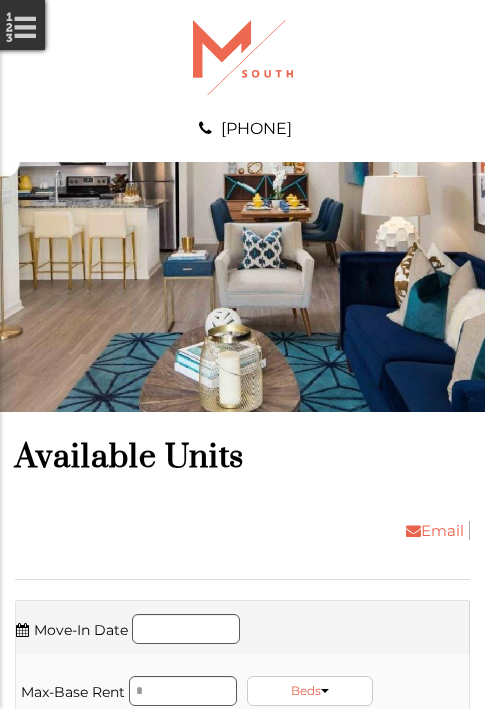 scroll, scrollTop: 0, scrollLeft: 0, axis: both 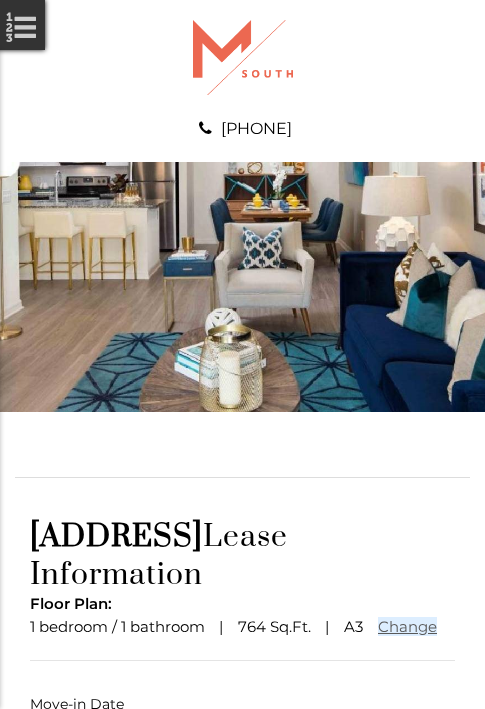 click at bounding box center (243, 791) 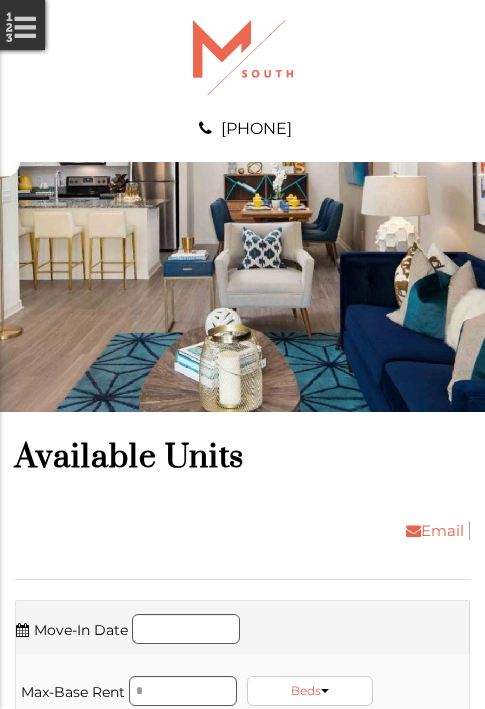 scroll, scrollTop: 0, scrollLeft: 0, axis: both 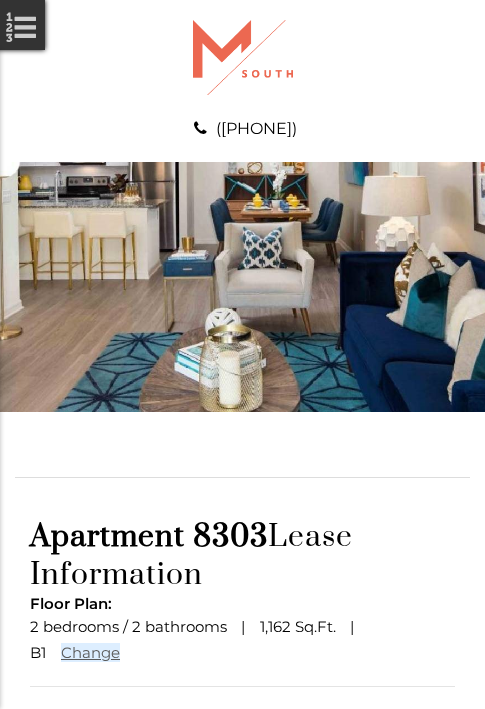 click at bounding box center (243, 817) 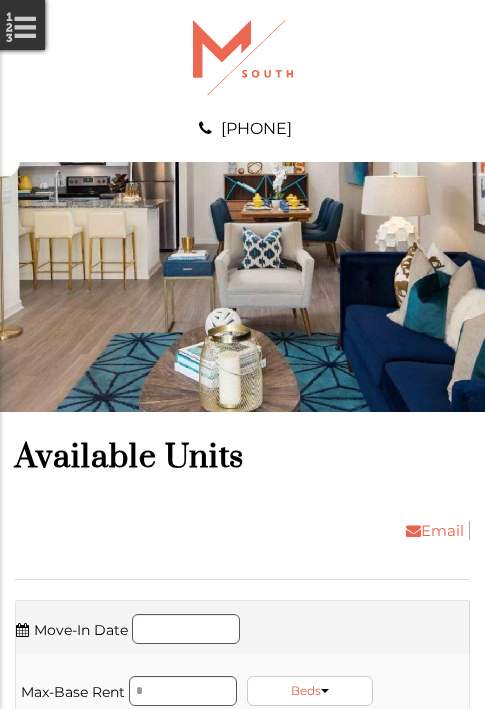 scroll, scrollTop: 0, scrollLeft: 0, axis: both 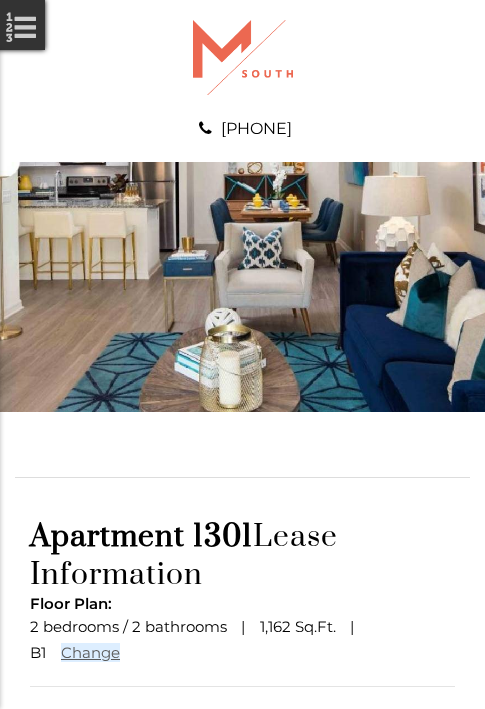 click at bounding box center (243, 817) 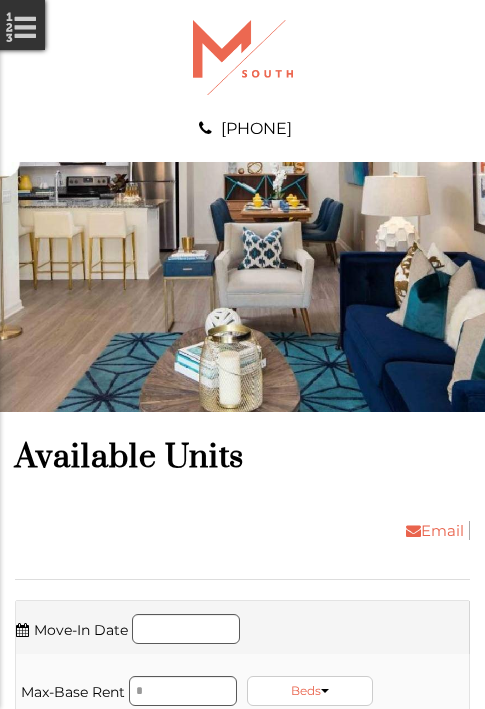 scroll, scrollTop: 0, scrollLeft: 0, axis: both 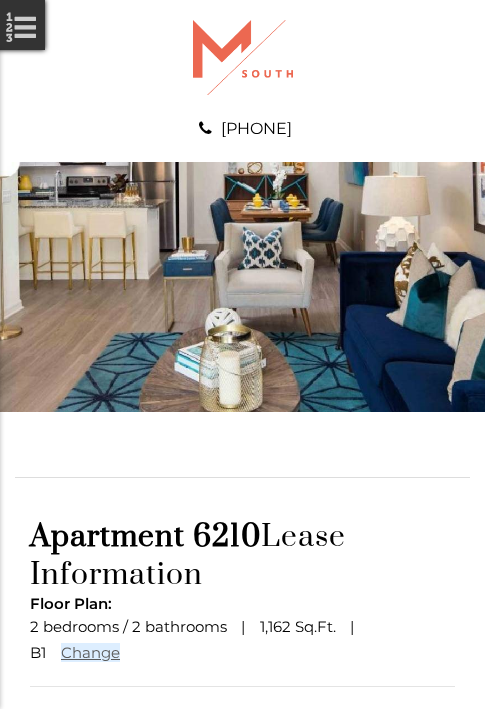 click at bounding box center [243, 817] 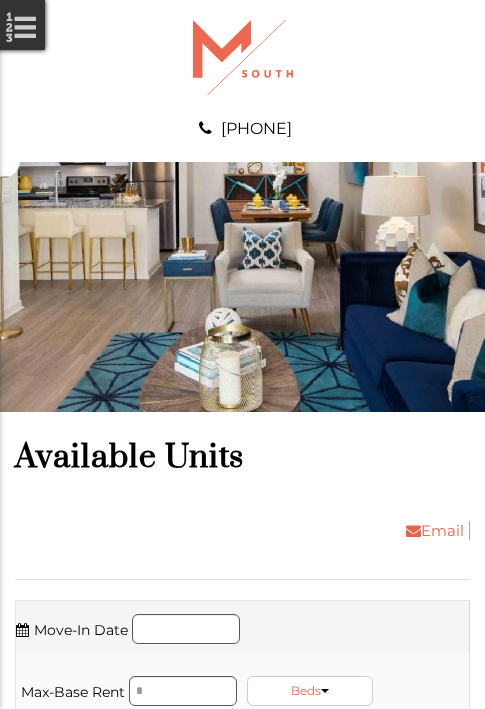 scroll, scrollTop: 0, scrollLeft: 0, axis: both 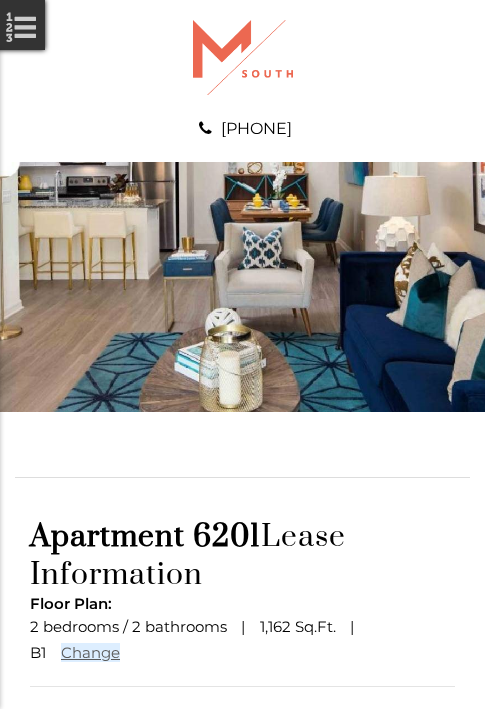 click at bounding box center [243, 817] 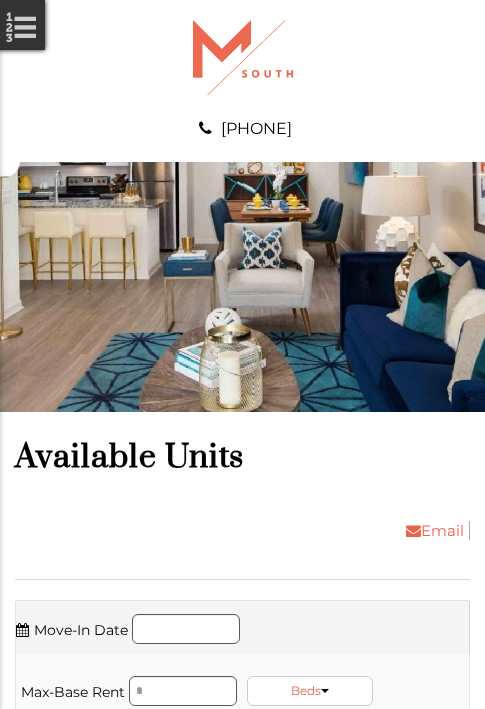 scroll, scrollTop: 0, scrollLeft: 0, axis: both 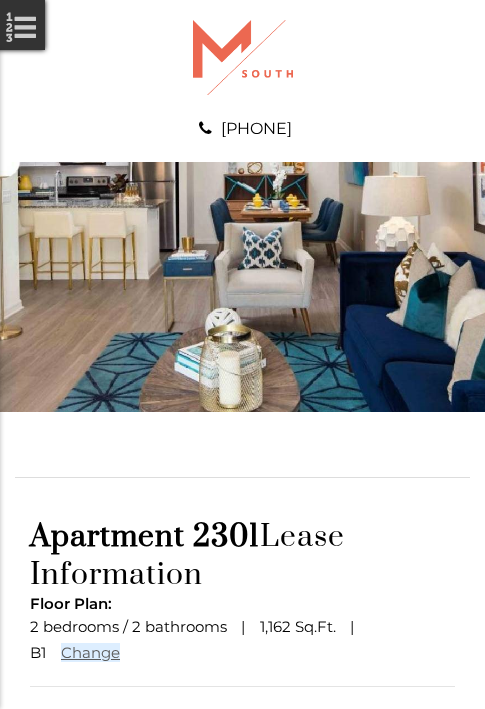 click at bounding box center [243, 817] 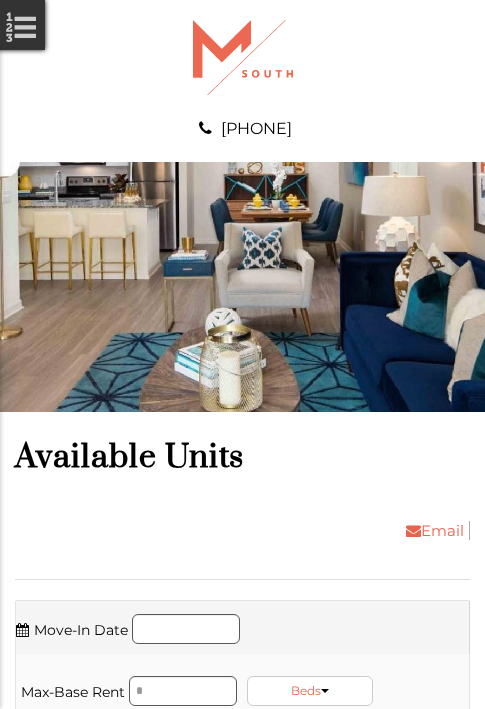 scroll, scrollTop: 0, scrollLeft: 0, axis: both 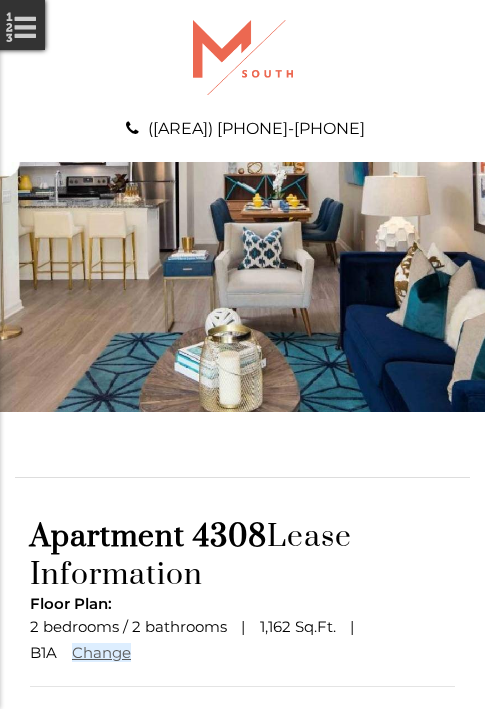 click at bounding box center (243, 817) 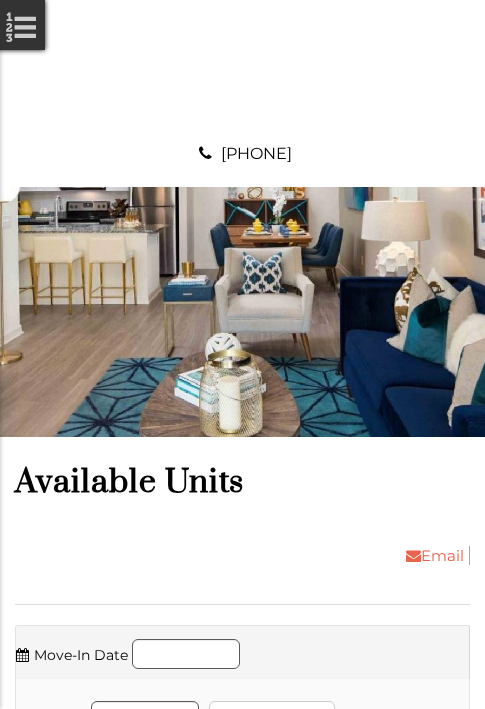 scroll, scrollTop: 0, scrollLeft: 0, axis: both 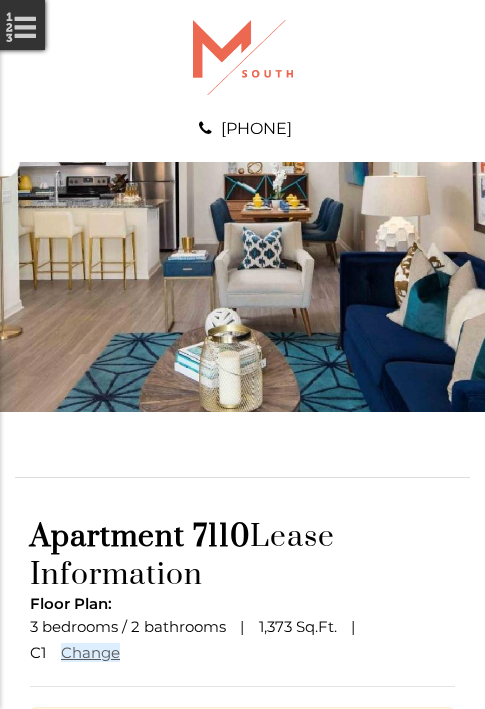 click at bounding box center [243, 912] 